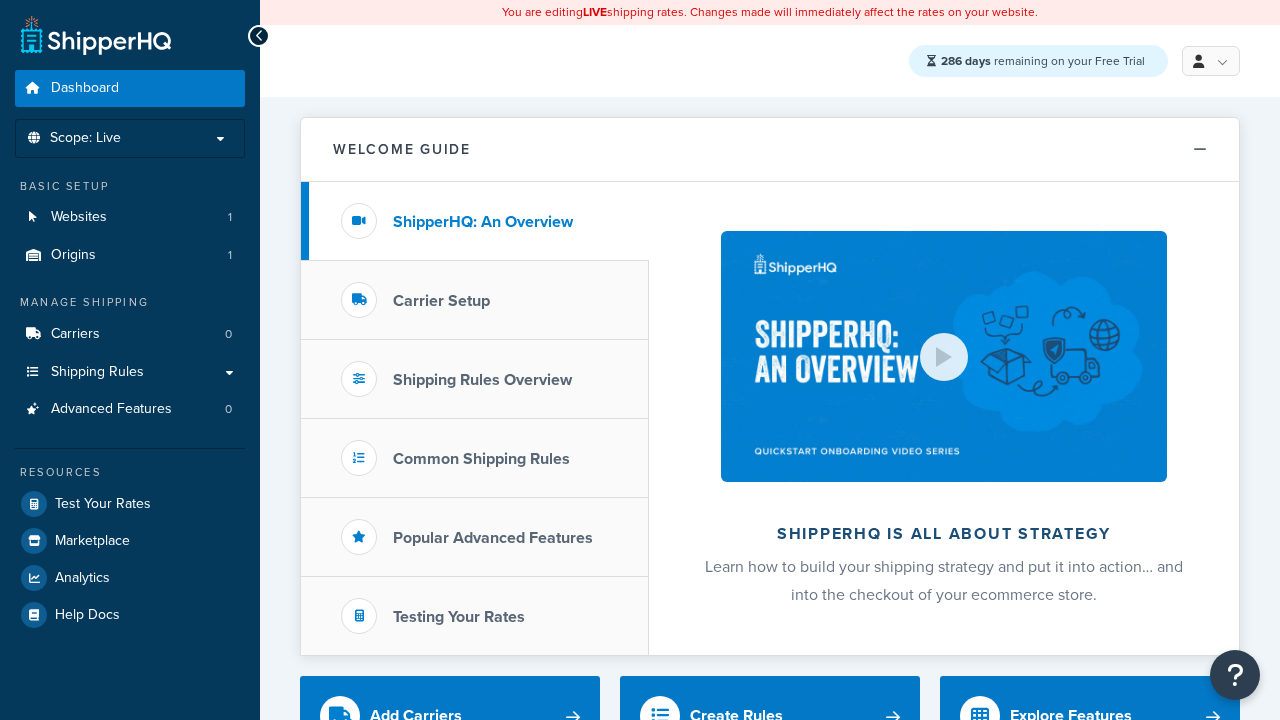 scroll, scrollTop: 0, scrollLeft: 0, axis: both 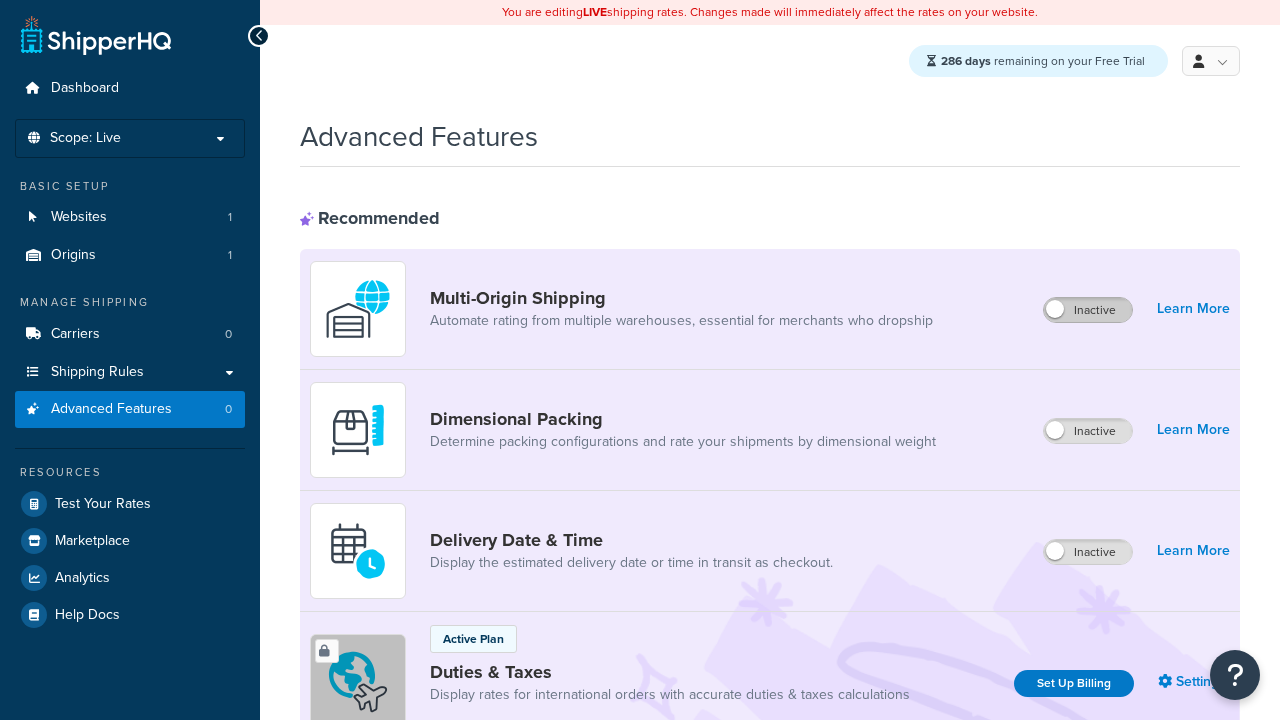 click on "Inactive" at bounding box center [1088, 310] 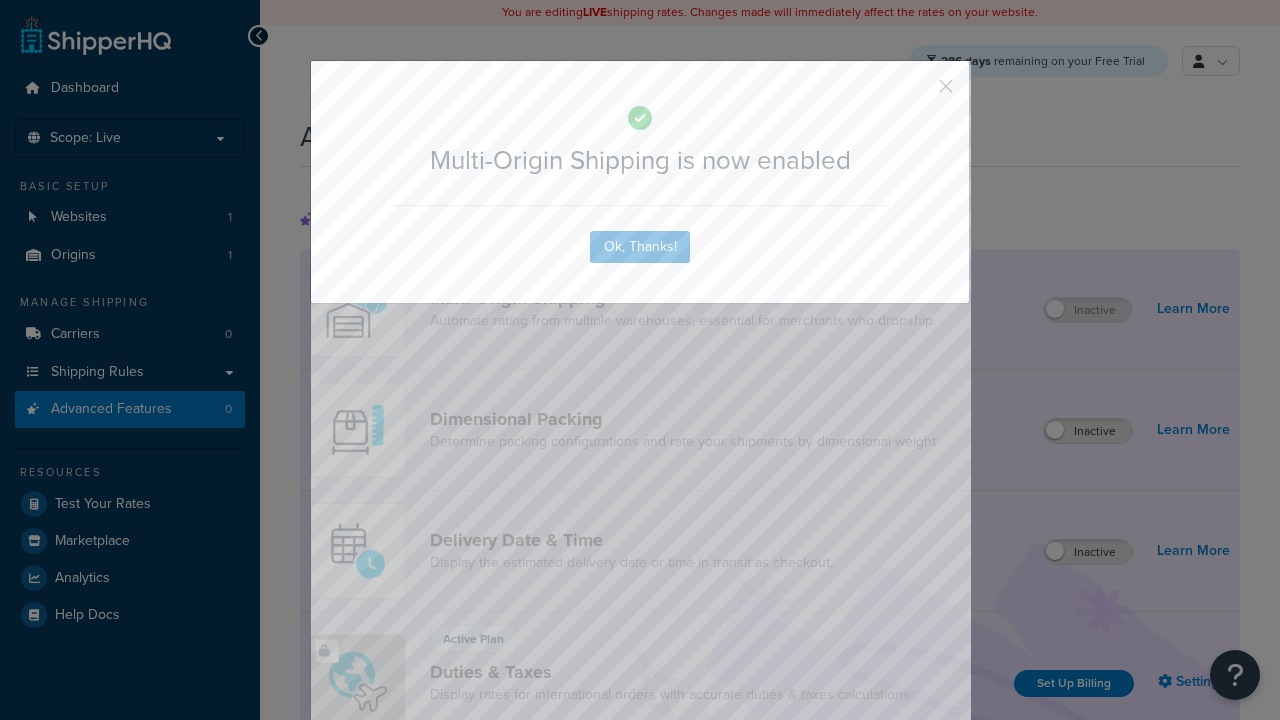 scroll, scrollTop: 0, scrollLeft: 0, axis: both 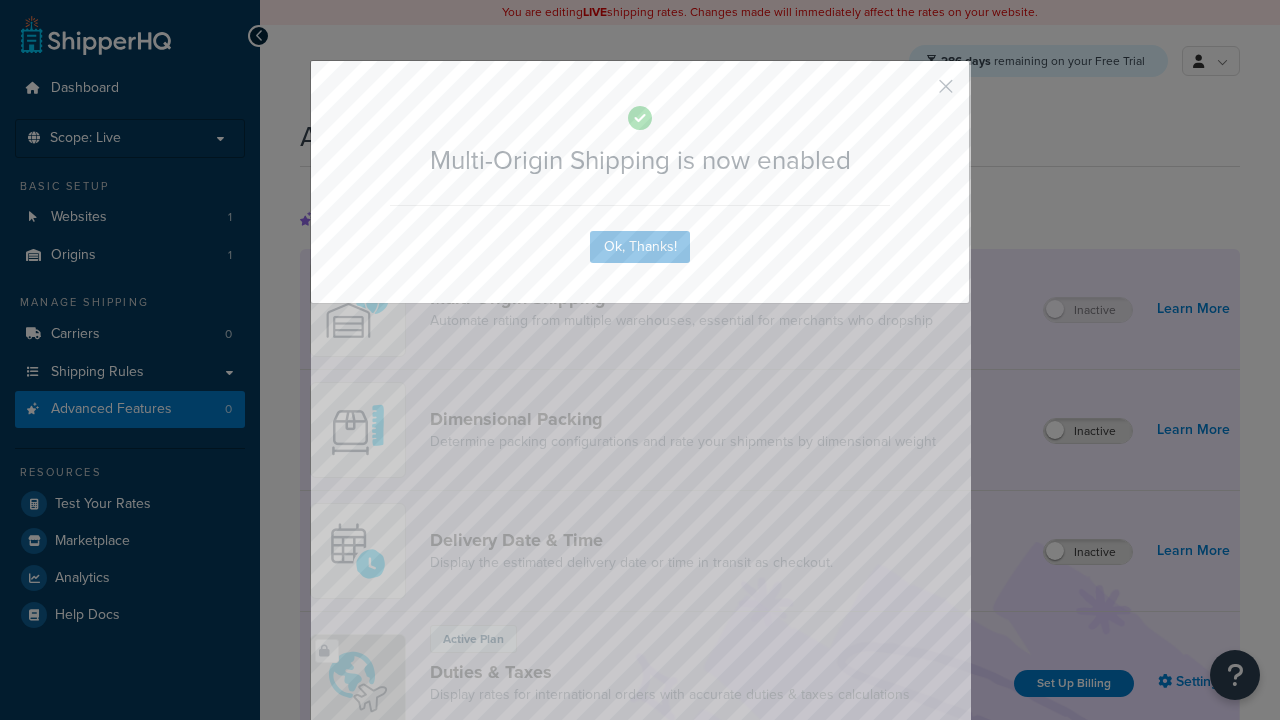 click at bounding box center [916, 93] 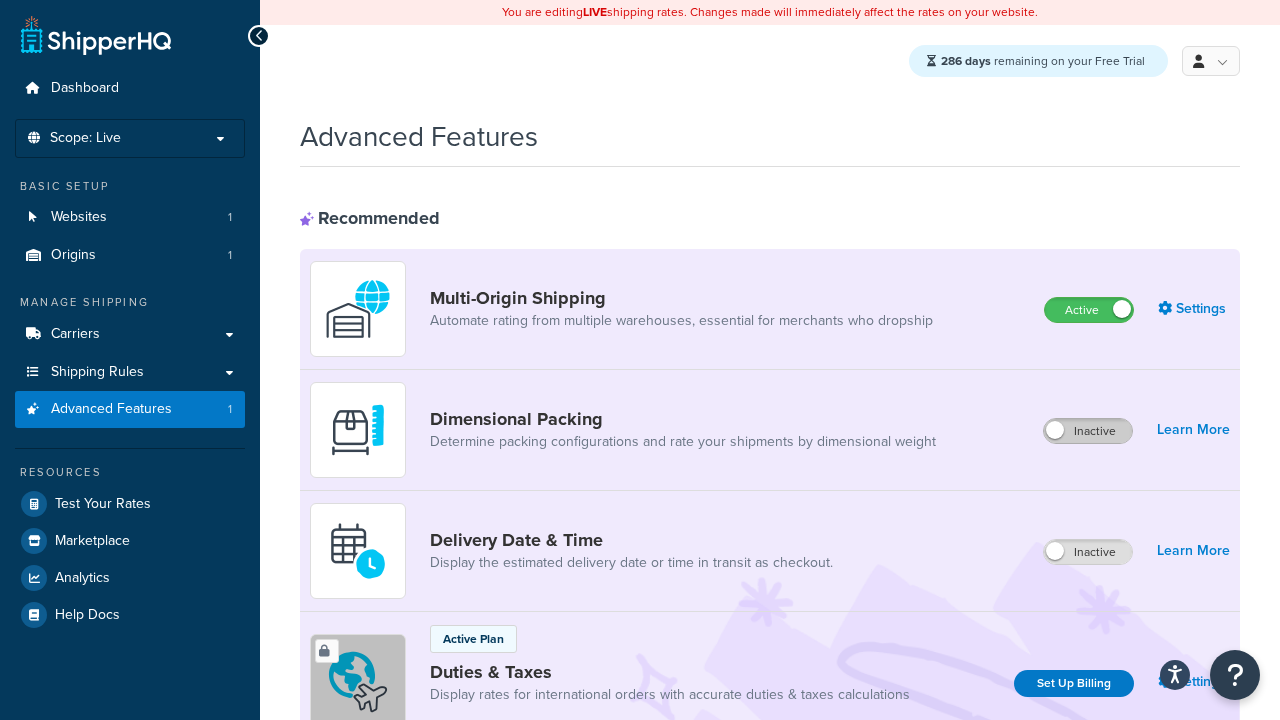 click on "Inactive" at bounding box center [1088, 431] 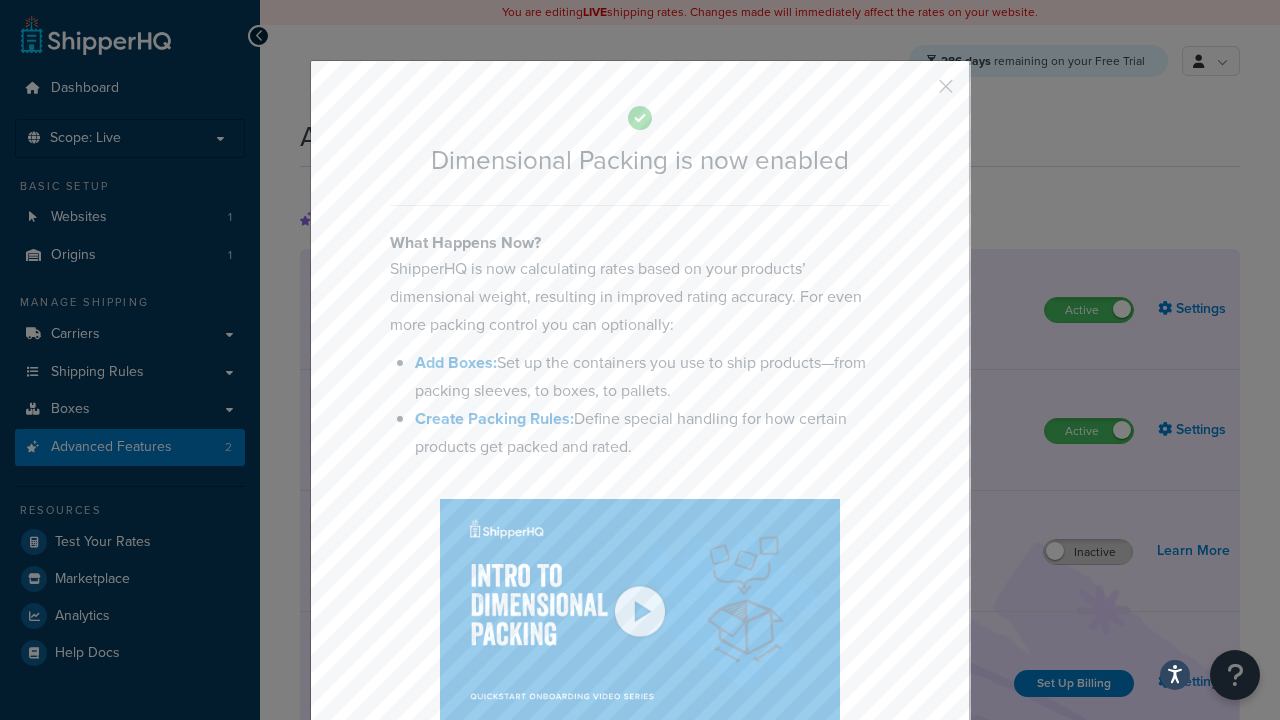 click at bounding box center (916, 93) 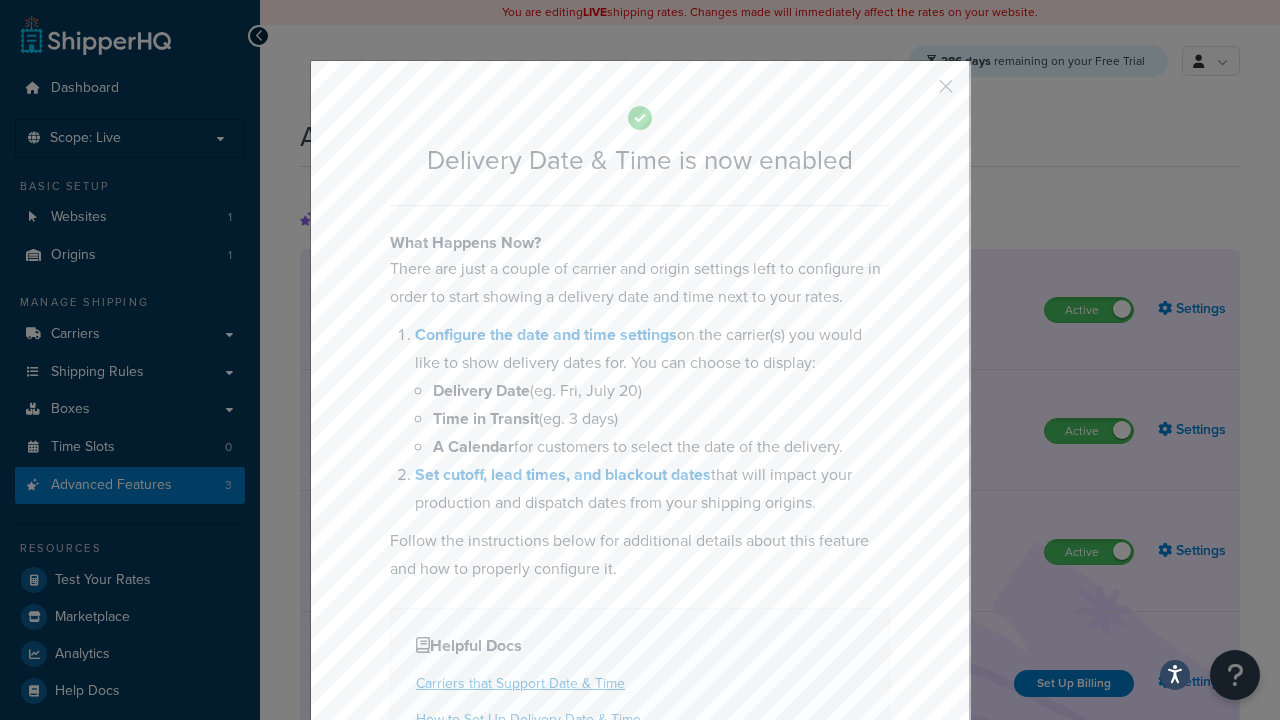 click at bounding box center (916, 93) 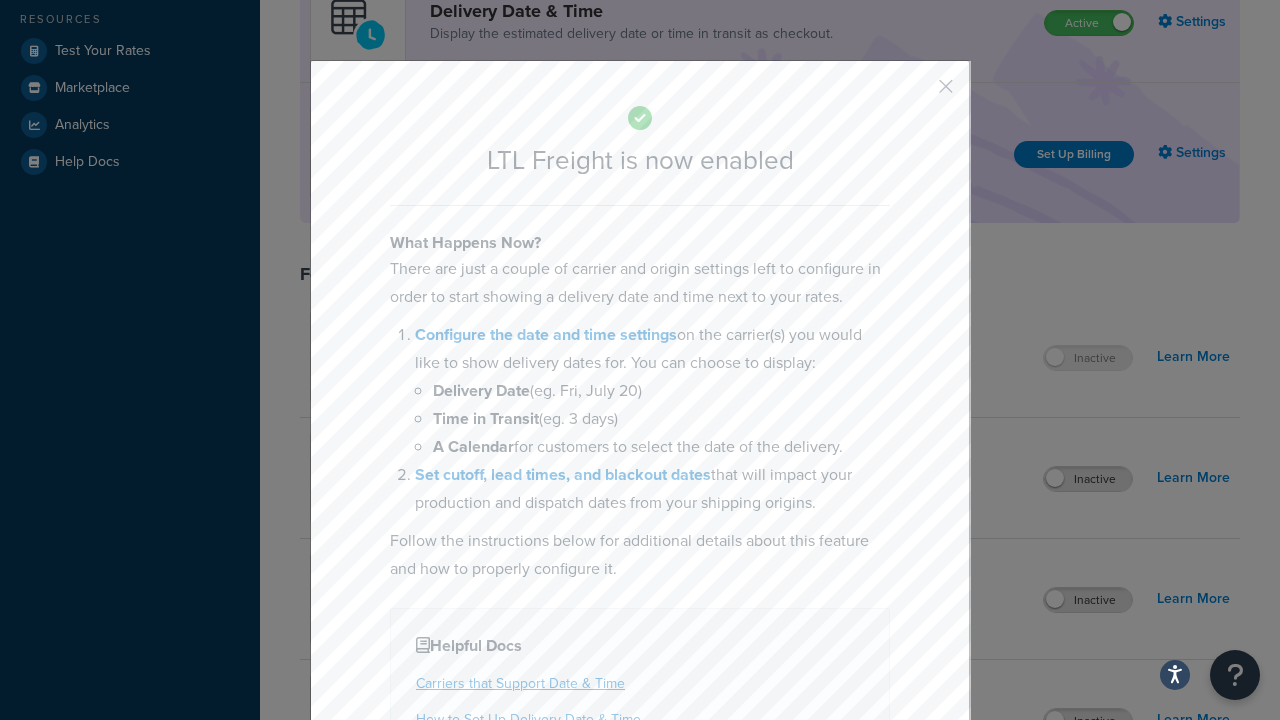 click at bounding box center [916, 93] 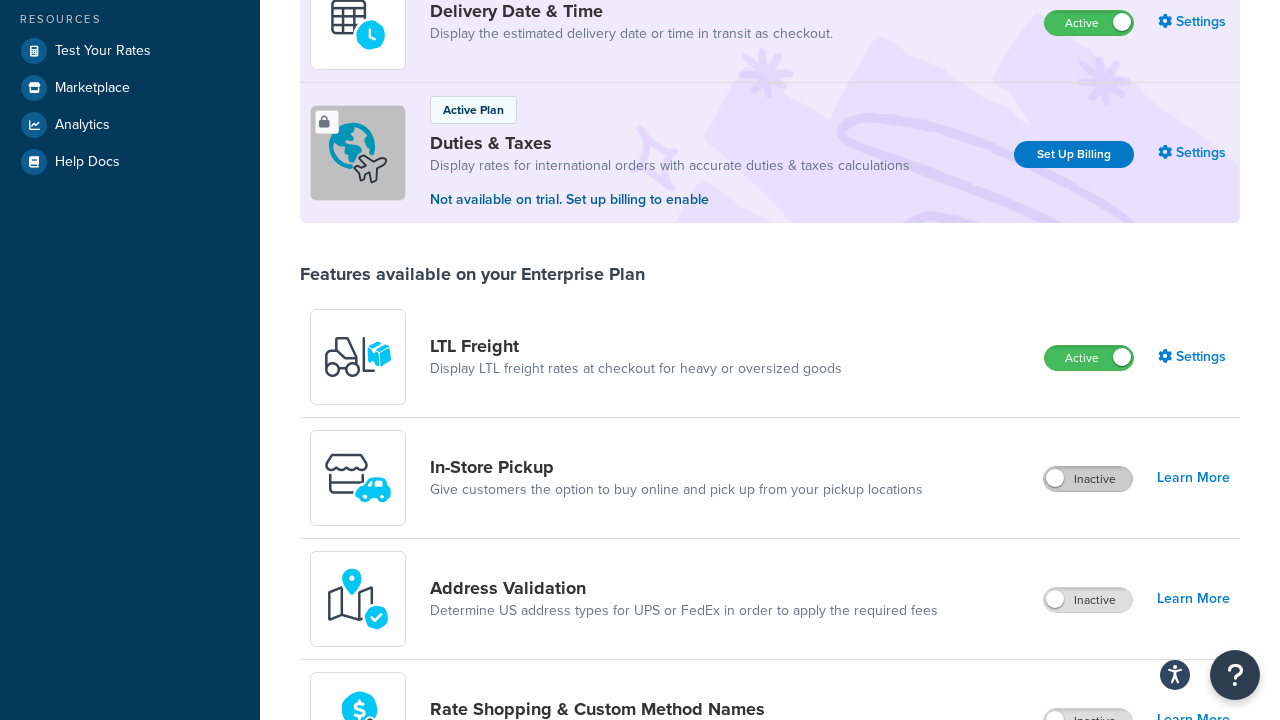 click on "Inactive" at bounding box center (1088, 479) 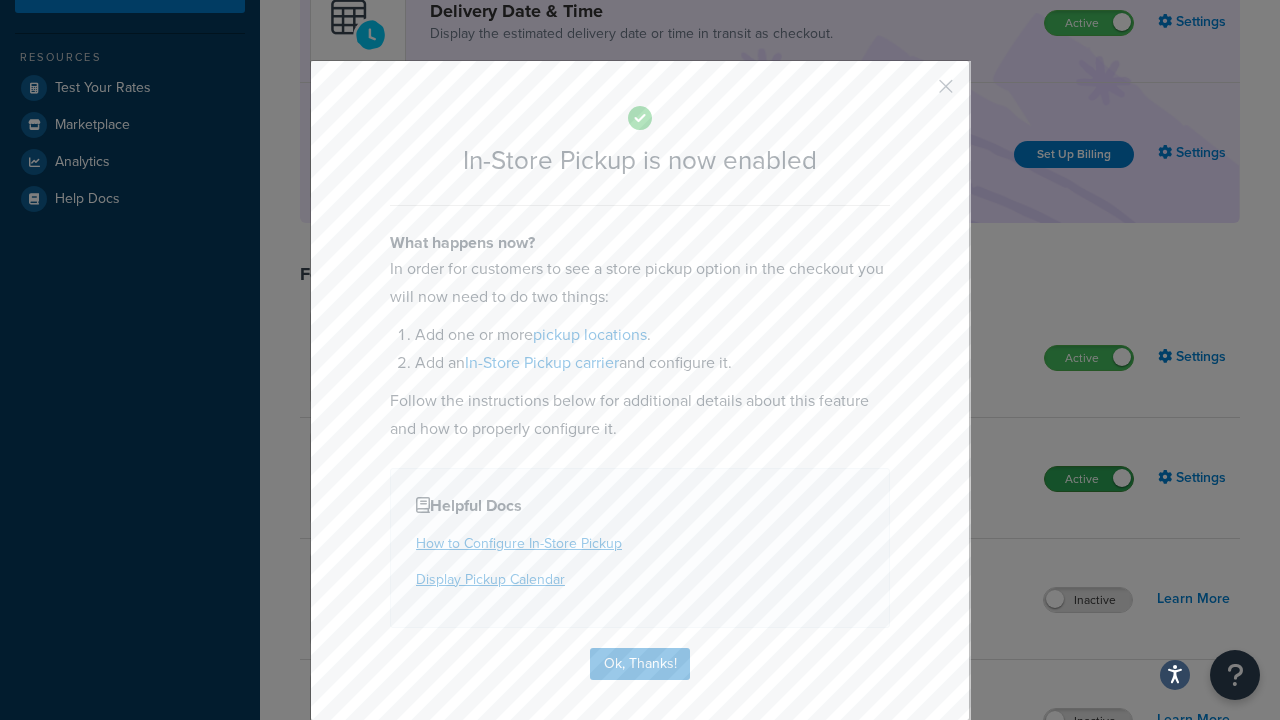 scroll, scrollTop: 567, scrollLeft: 0, axis: vertical 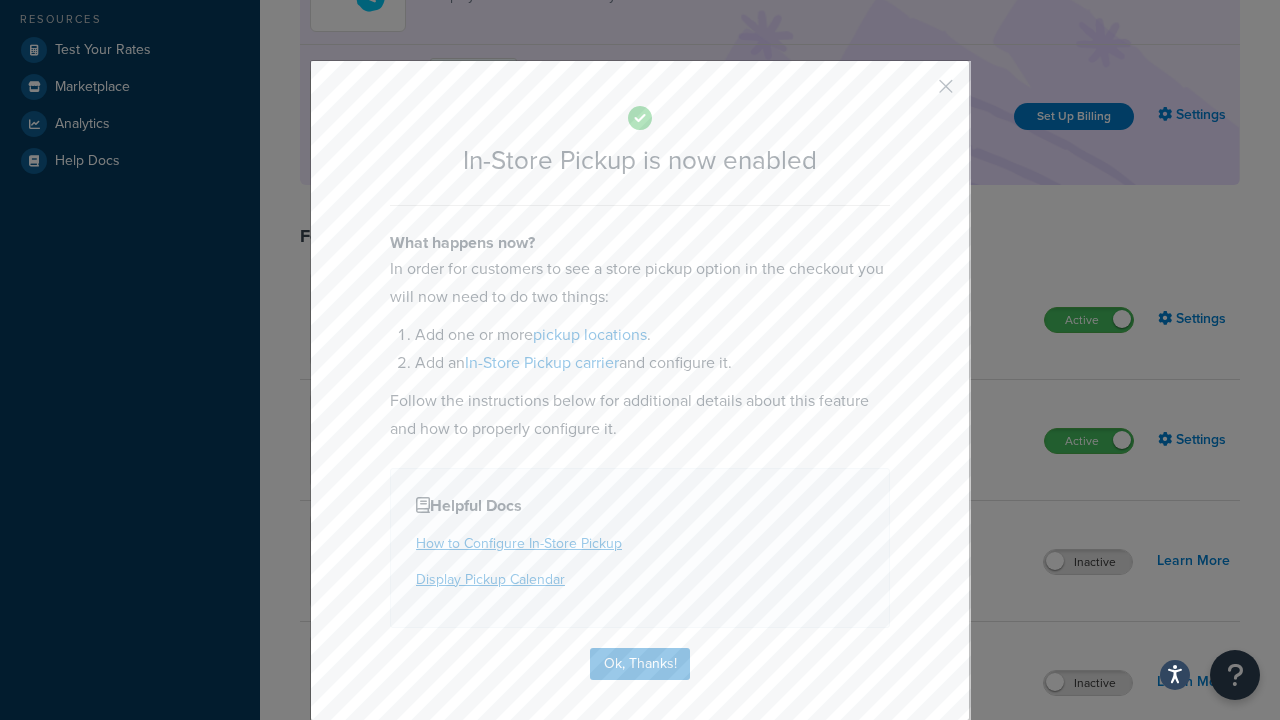 click at bounding box center [916, 93] 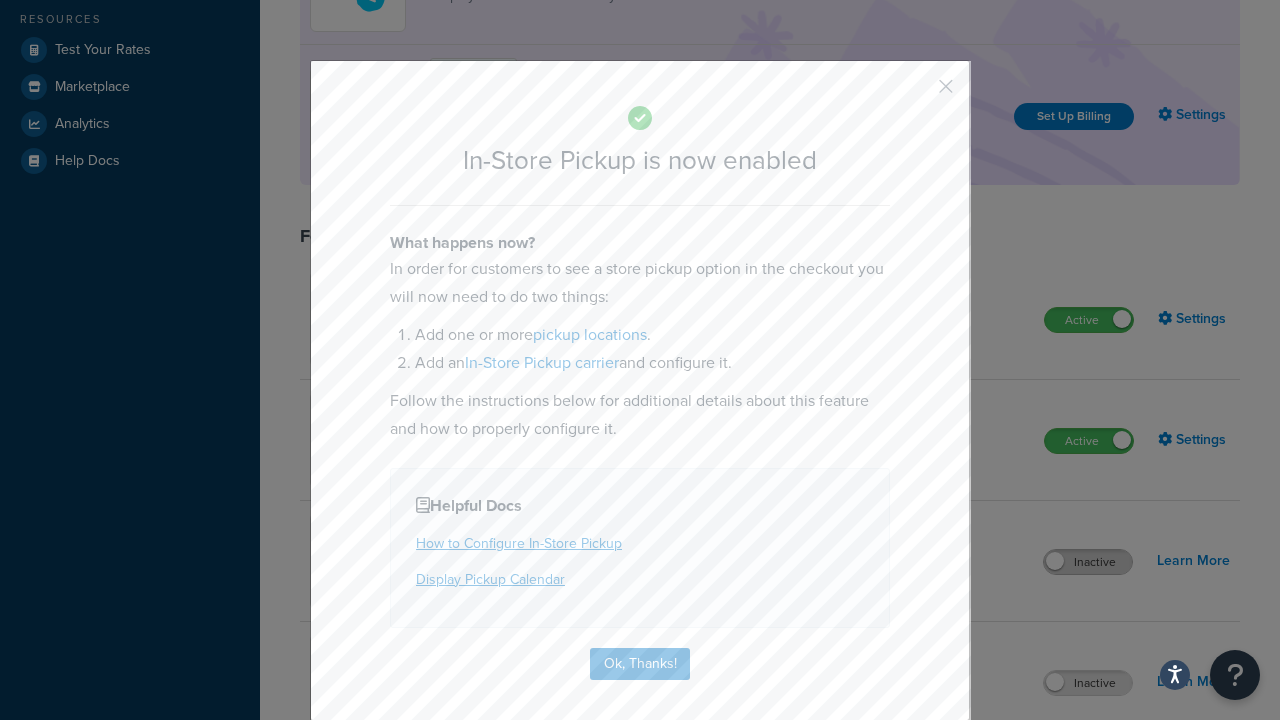 click on "Inactive" at bounding box center [1088, 562] 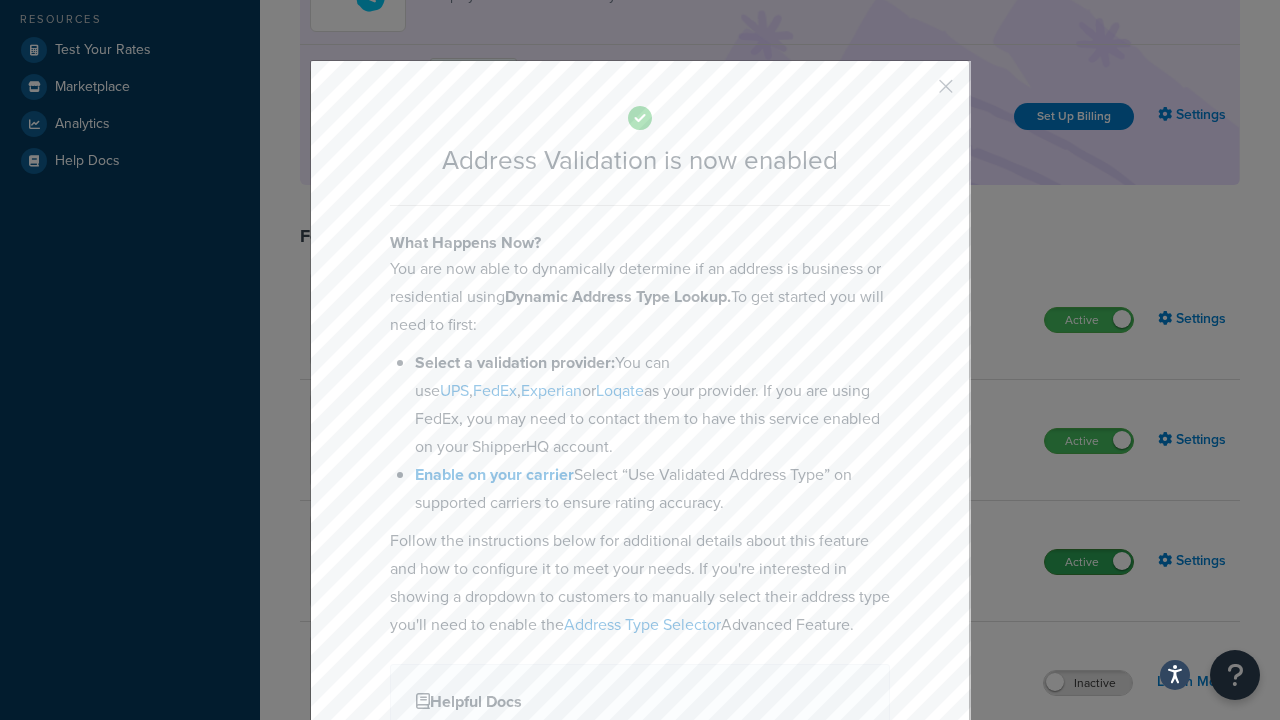 click at bounding box center (916, 93) 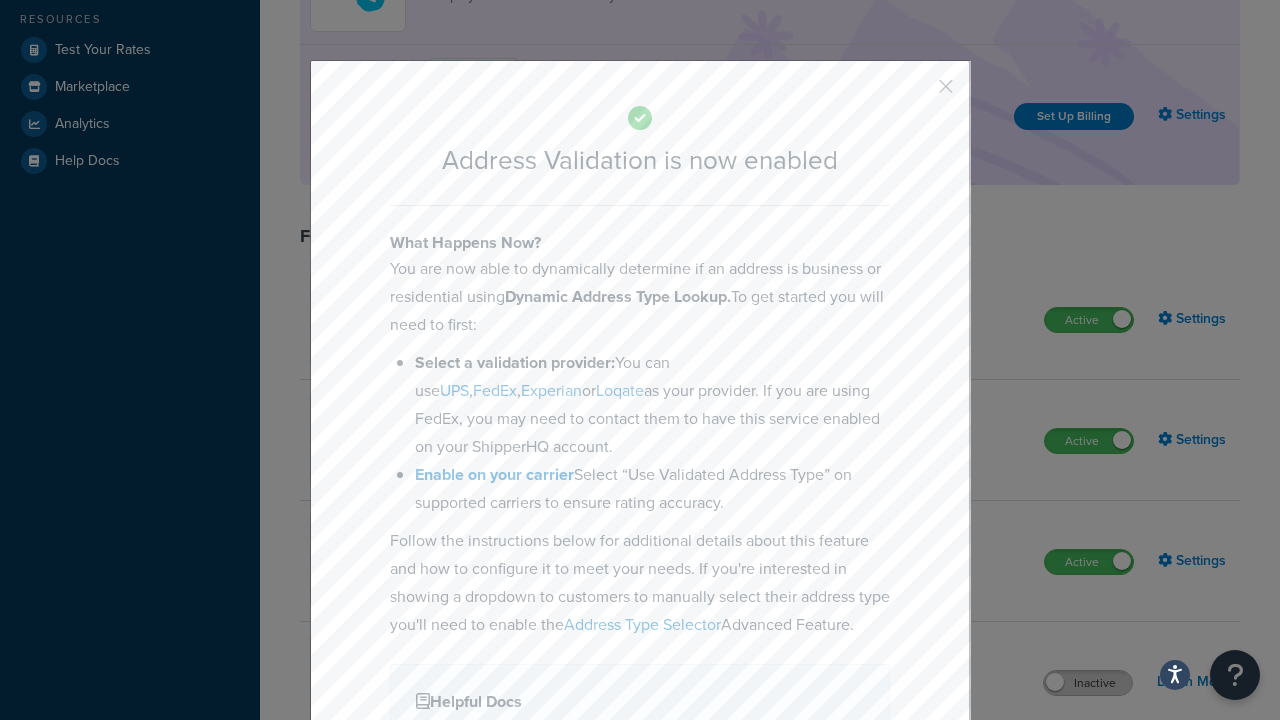 click on "Inactive" at bounding box center (1088, 683) 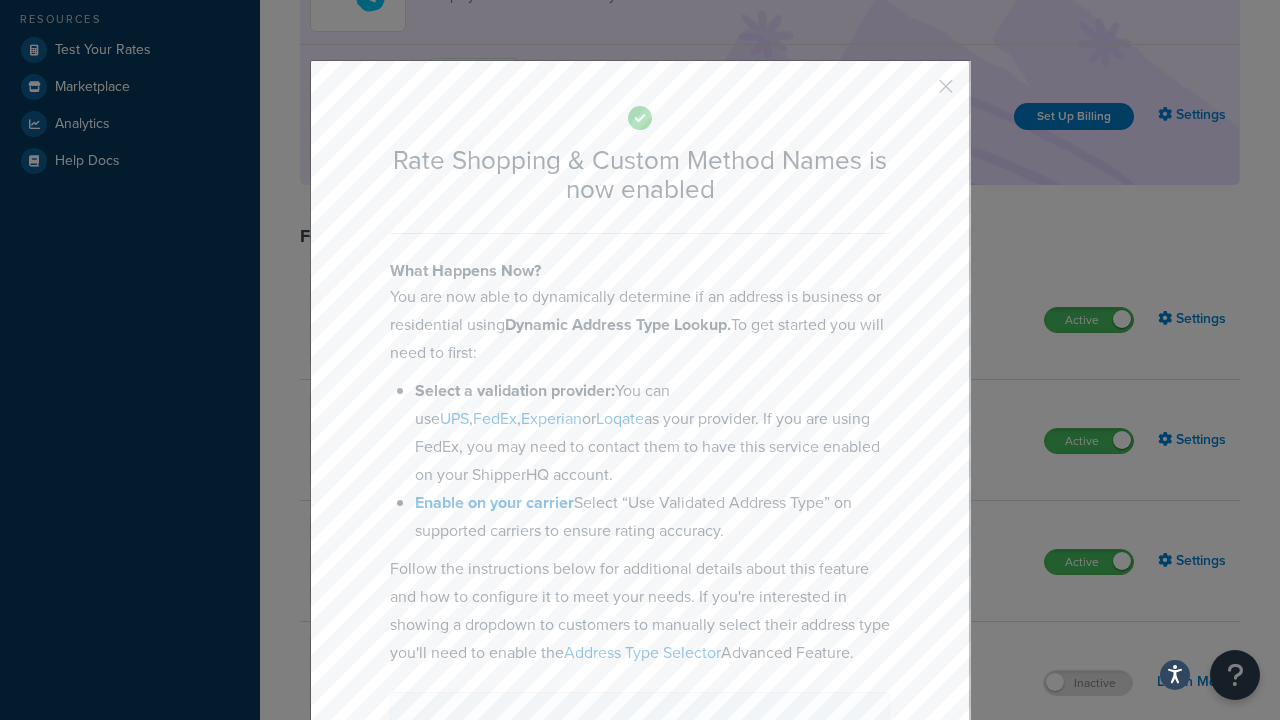click at bounding box center (916, 93) 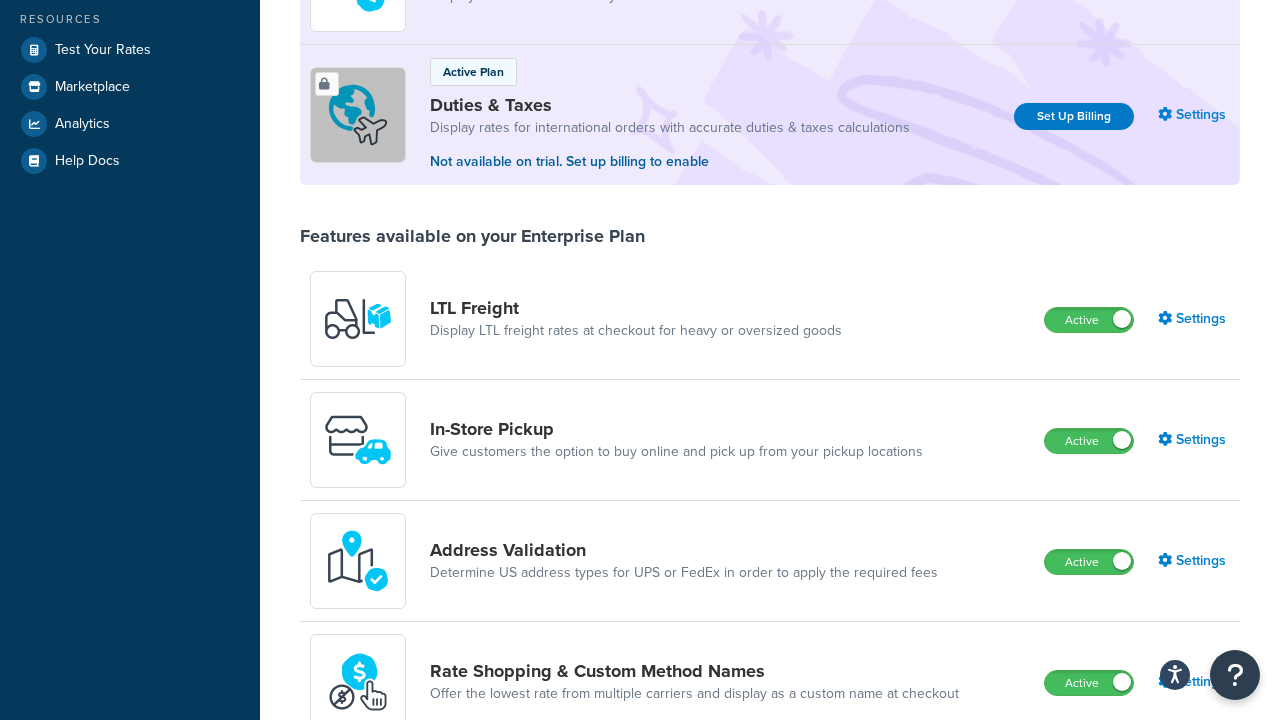 click on "Inactive" at bounding box center [1088, 804] 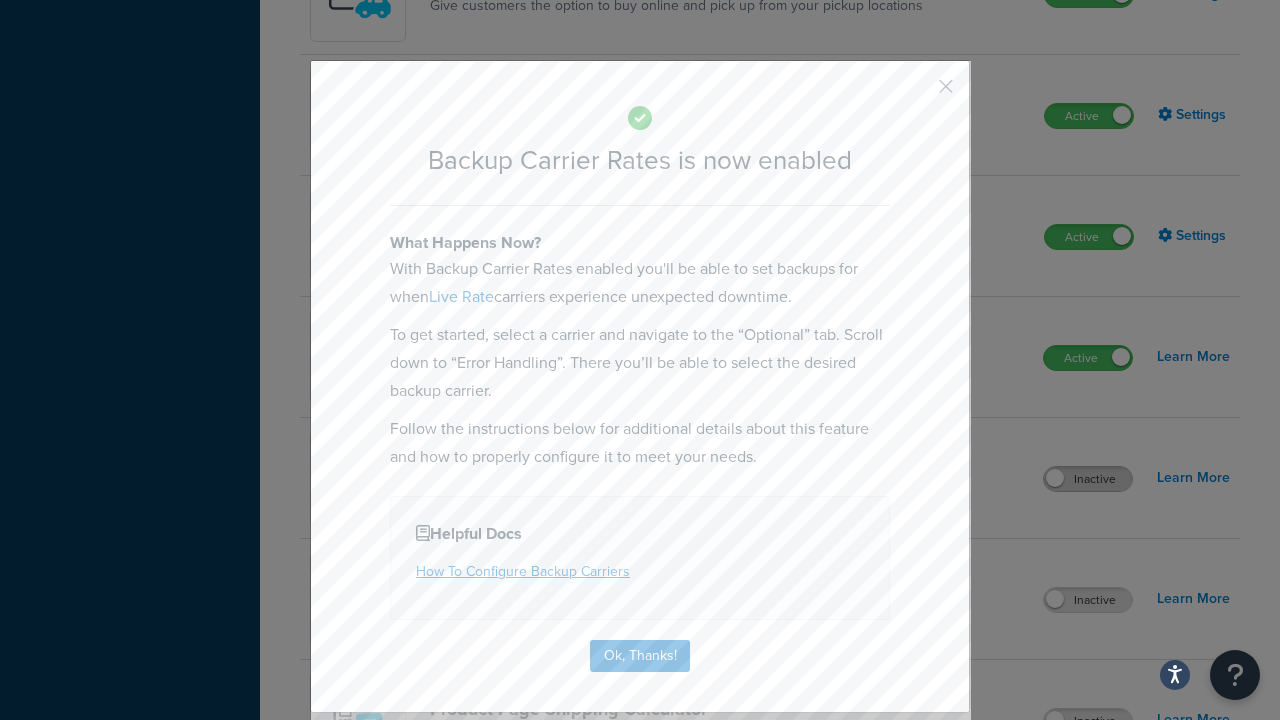 click at bounding box center (916, 93) 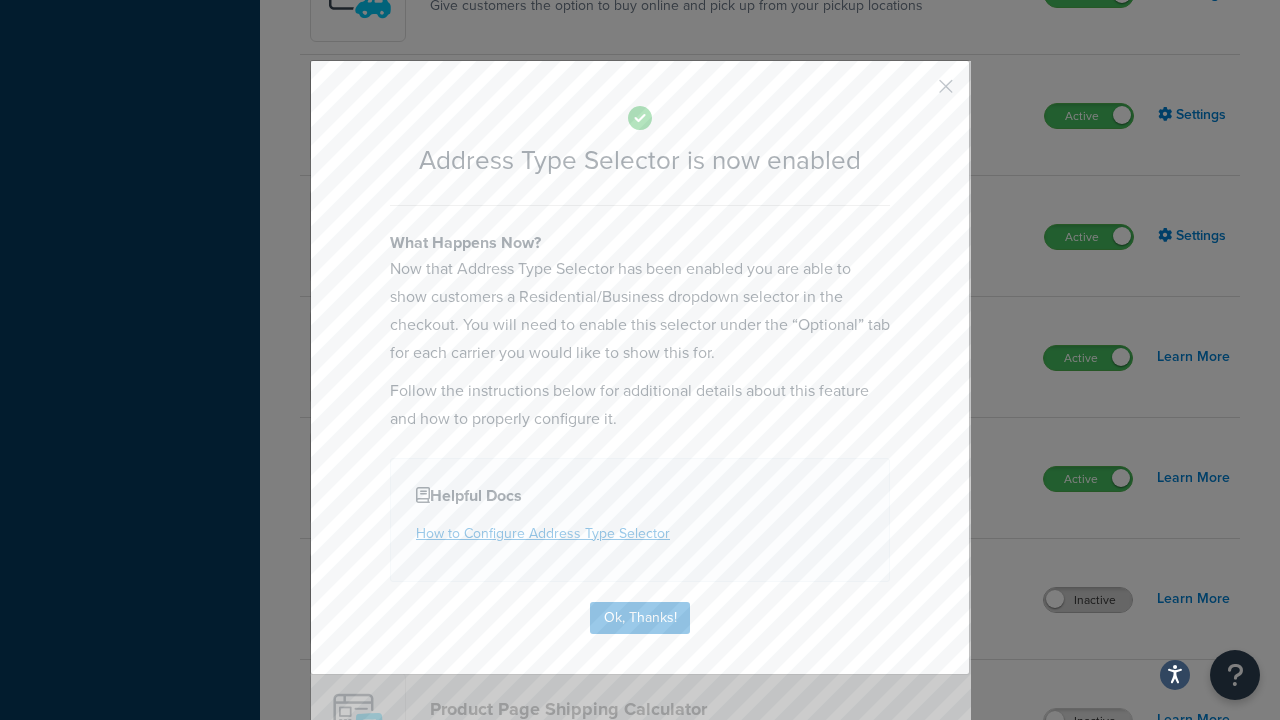 click at bounding box center [916, 93] 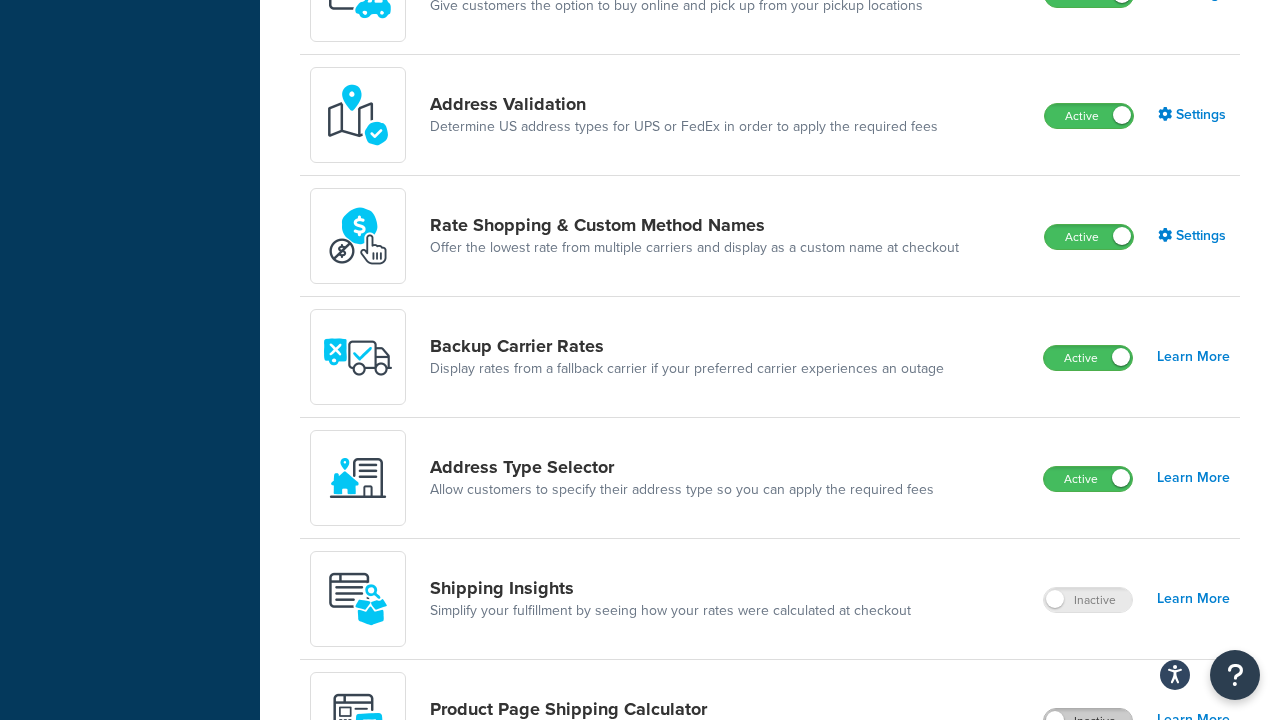 click on "Inactive" at bounding box center [1088, 721] 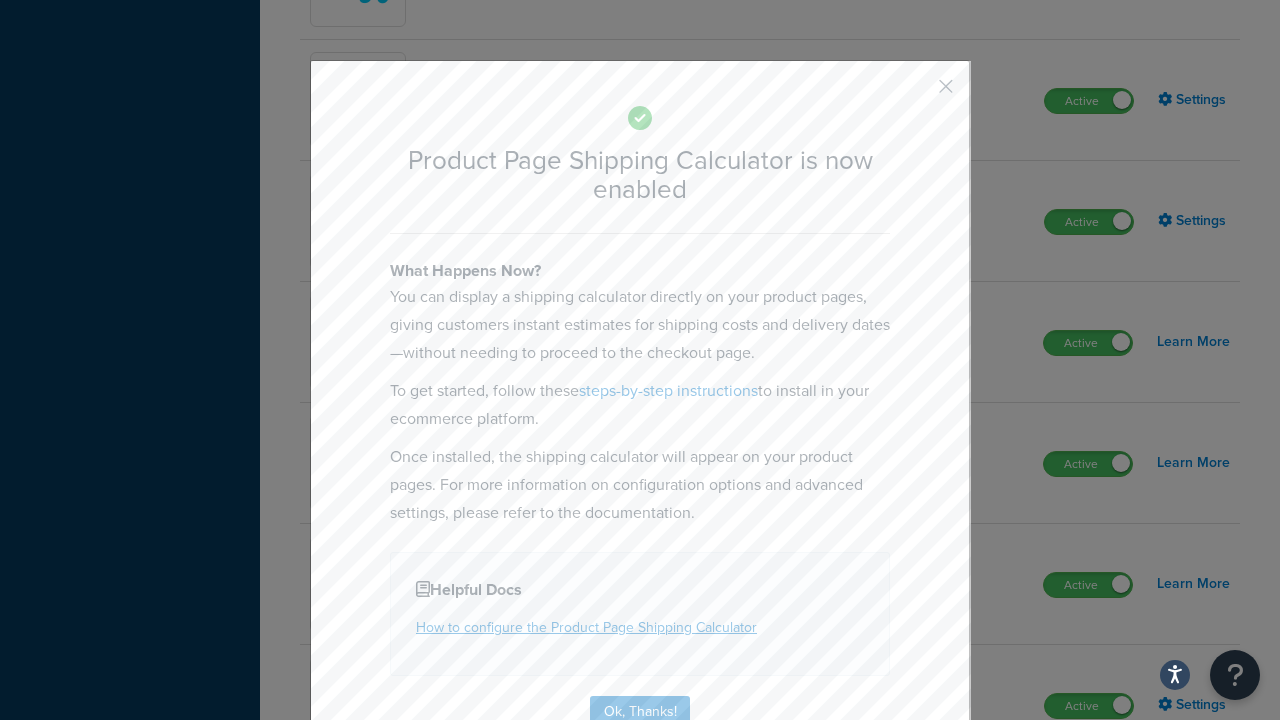 click at bounding box center [916, 93] 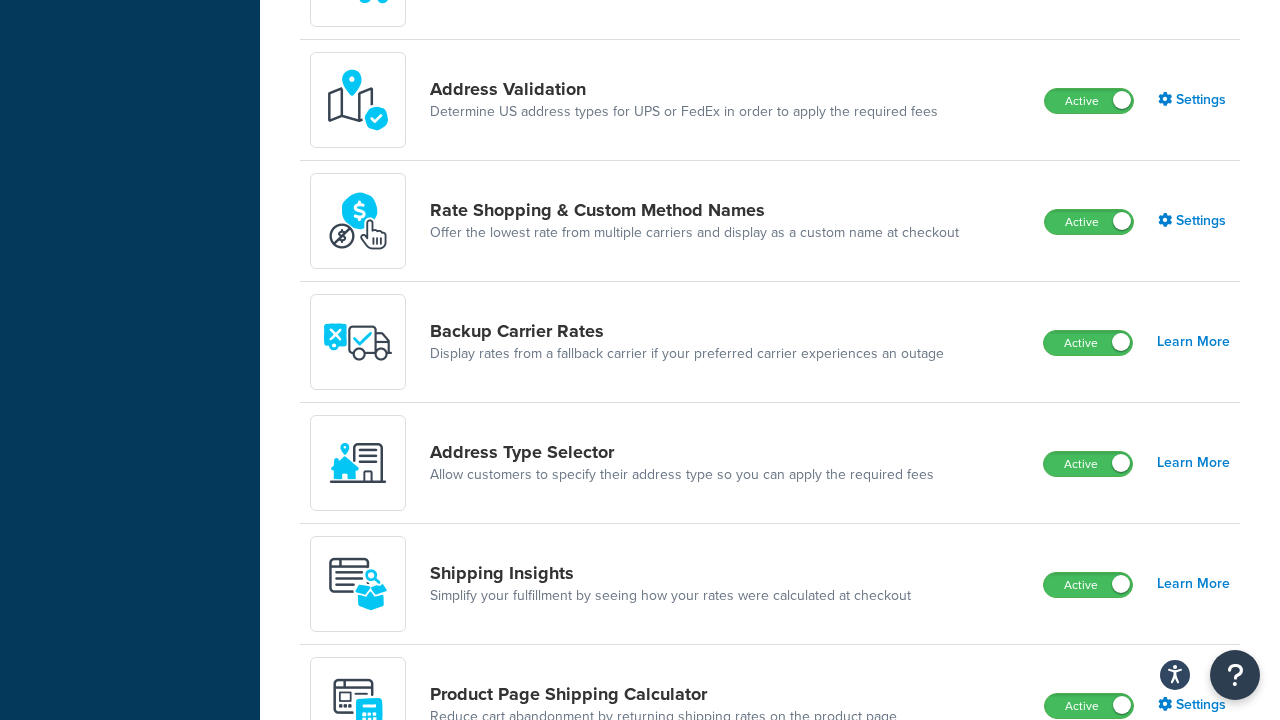 click on "Inactive" at bounding box center [1088, 827] 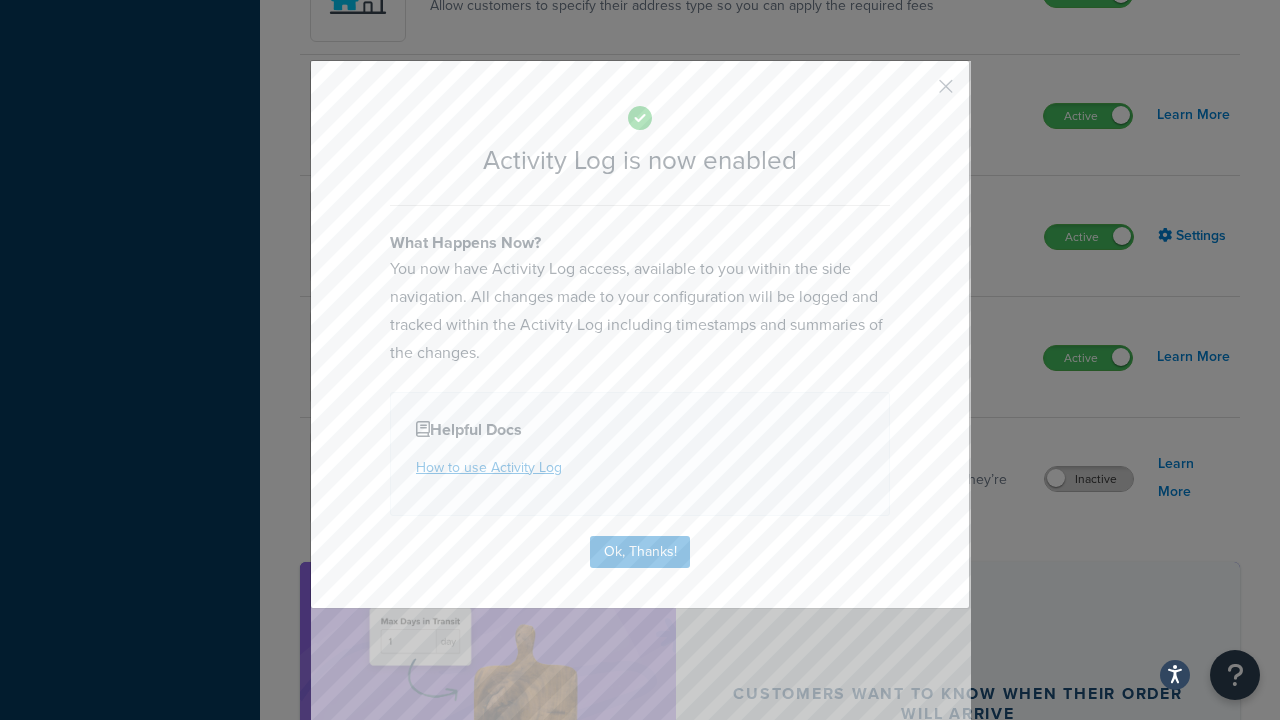 click at bounding box center (916, 93) 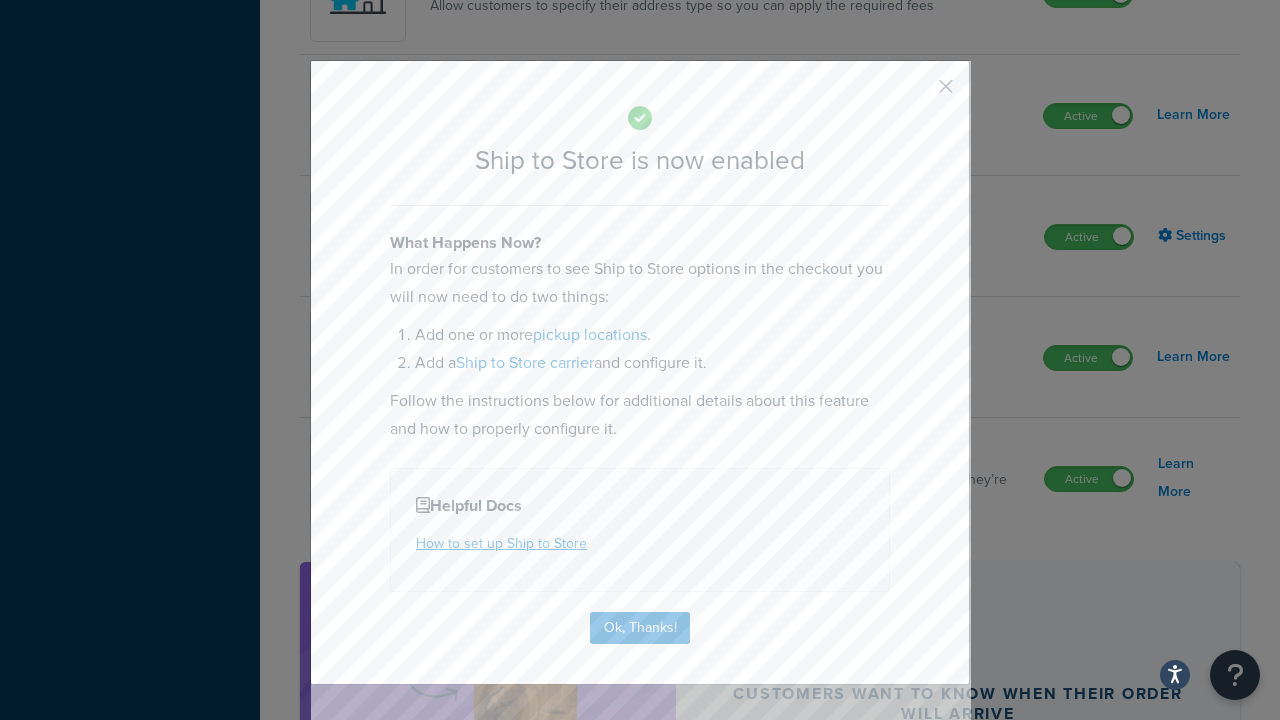 click at bounding box center [916, 93] 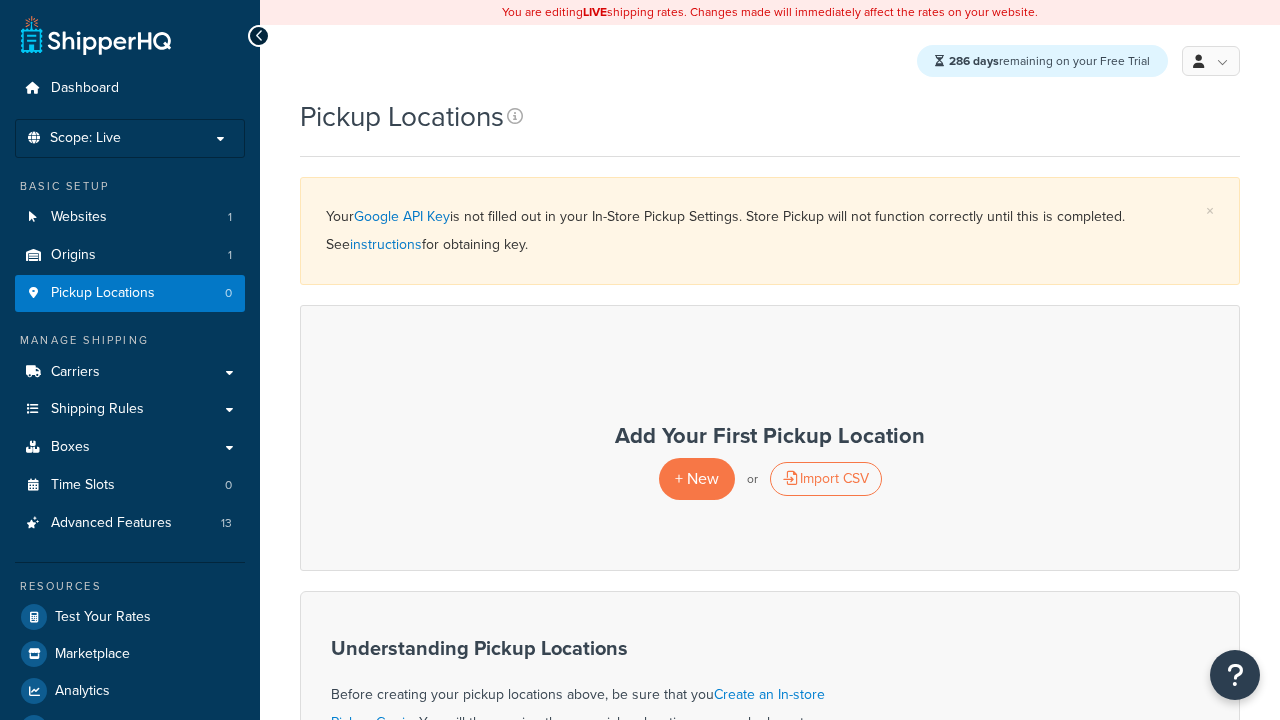 scroll, scrollTop: 0, scrollLeft: 0, axis: both 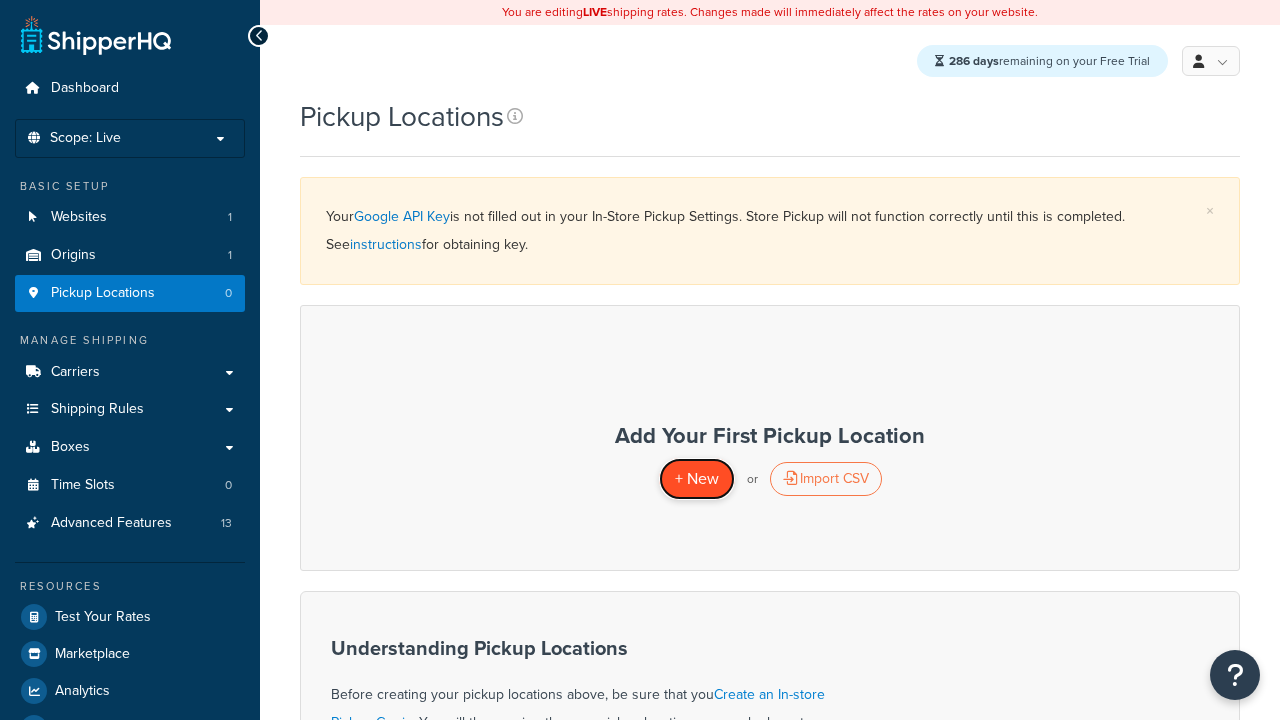 click on "+ New" at bounding box center [697, 478] 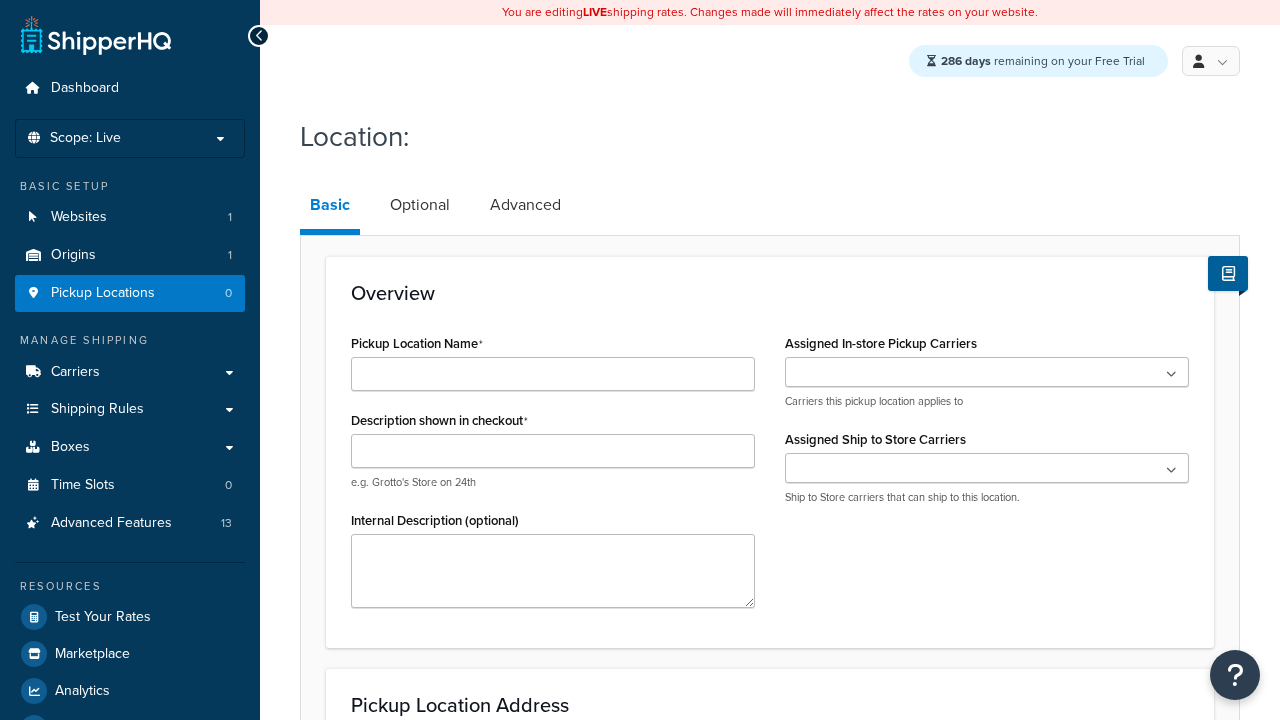 scroll, scrollTop: 0, scrollLeft: 0, axis: both 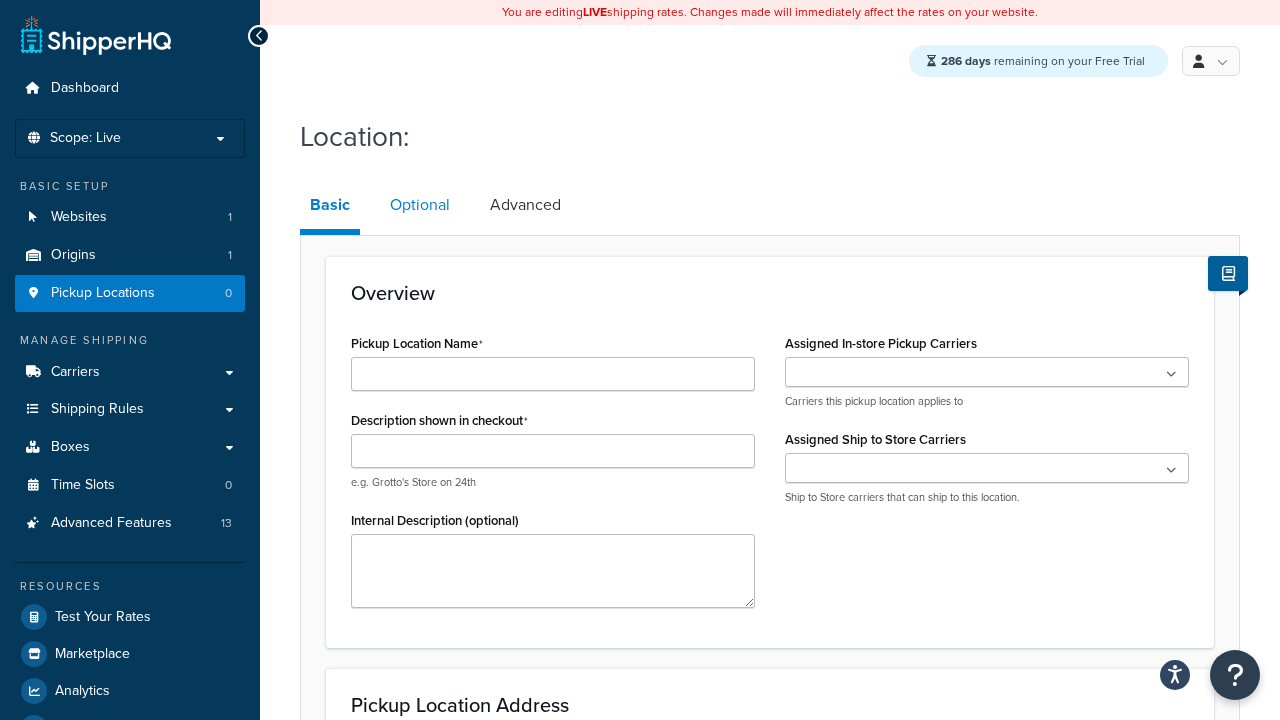 click on "Optional" at bounding box center [420, 205] 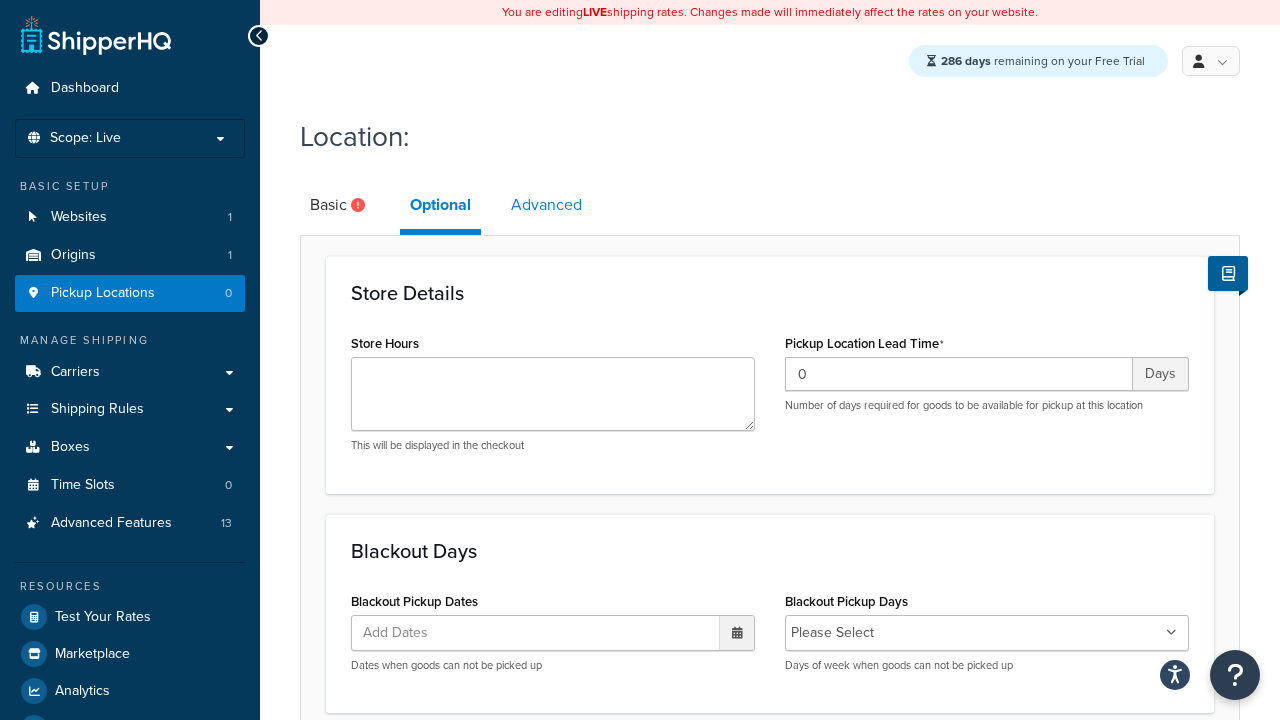 click on "Advanced" at bounding box center (546, 205) 